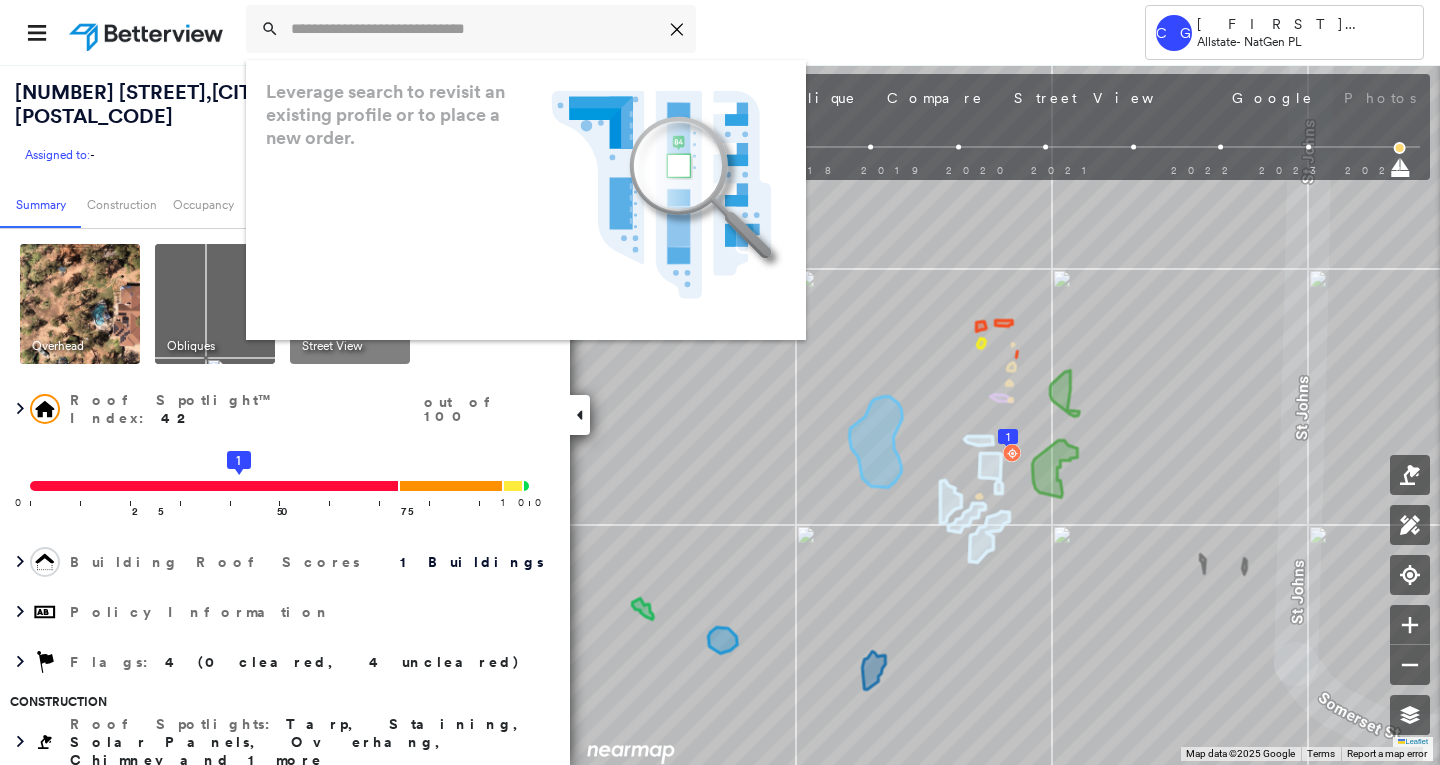 scroll, scrollTop: 0, scrollLeft: 0, axis: both 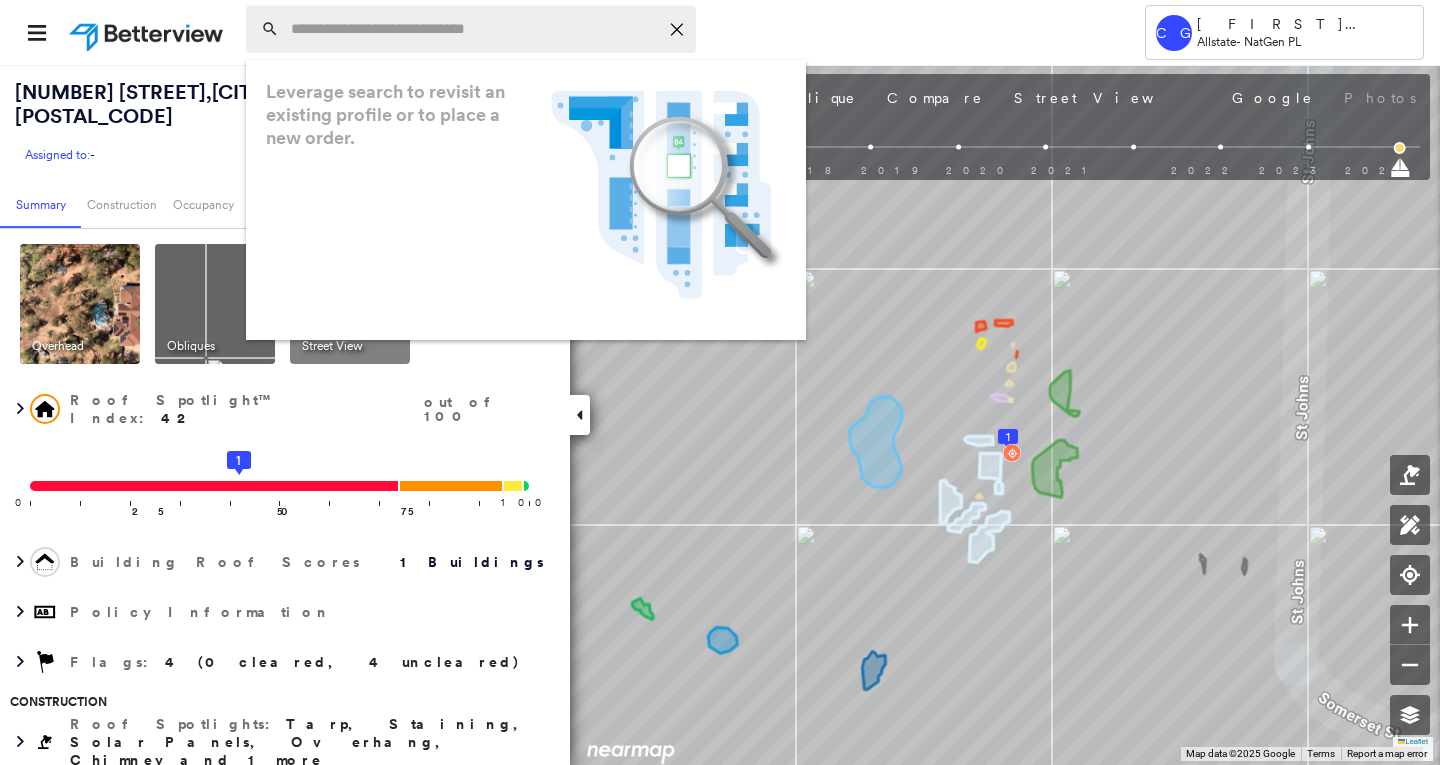 drag, startPoint x: 358, startPoint y: 18, endPoint x: 381, endPoint y: 33, distance: 27.45906 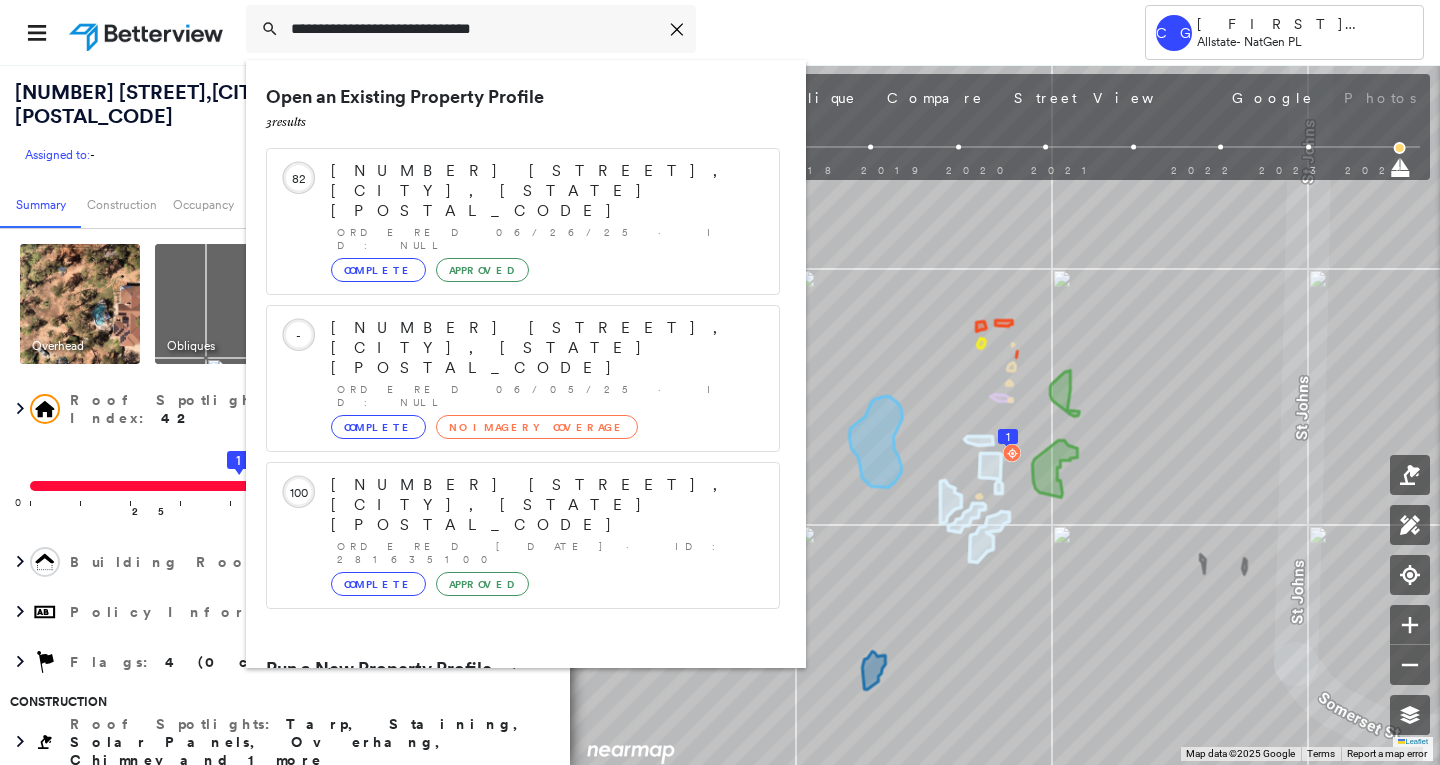 type on "**********" 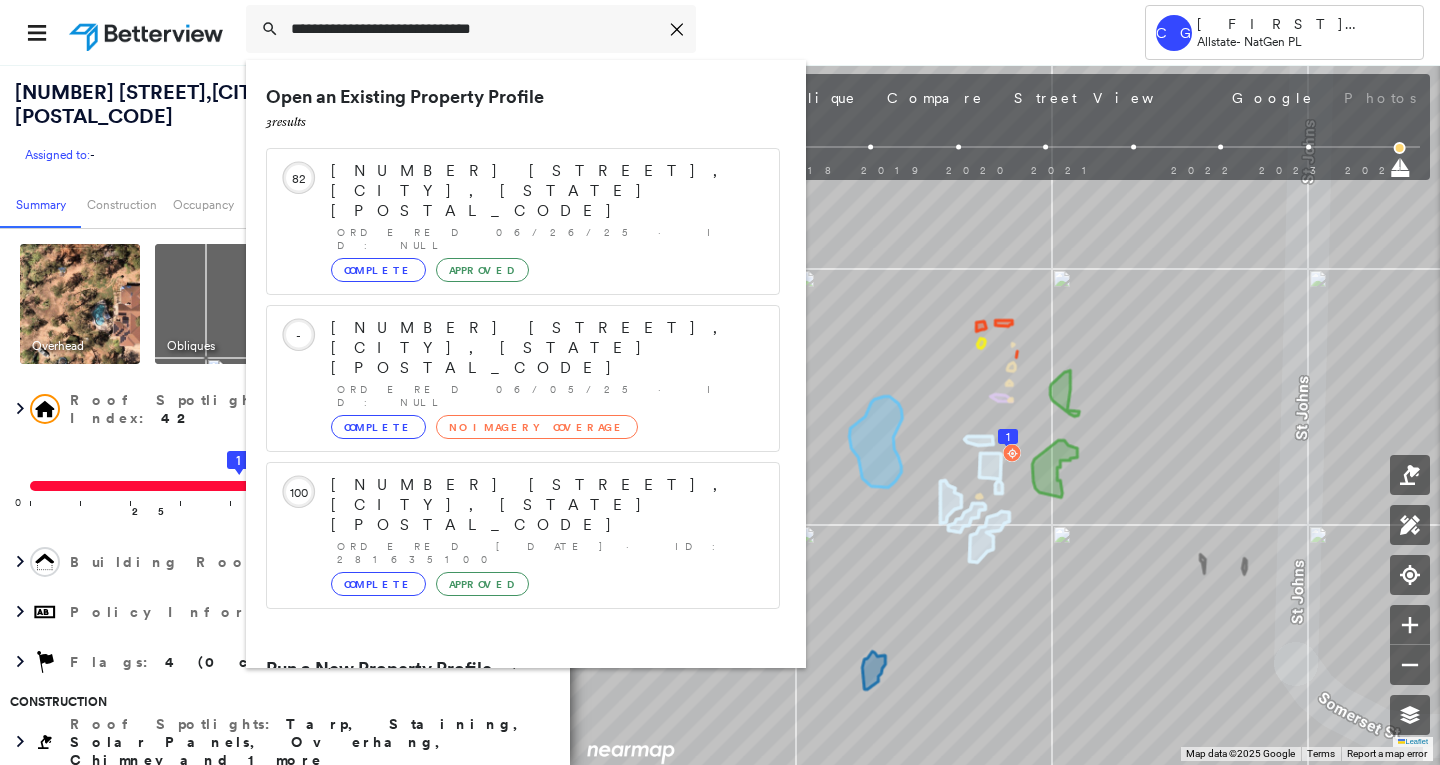 click on "[NUMBER] [STREET], [CITY], [STATE] [POSTAL_CODE]" at bounding box center [501, 745] 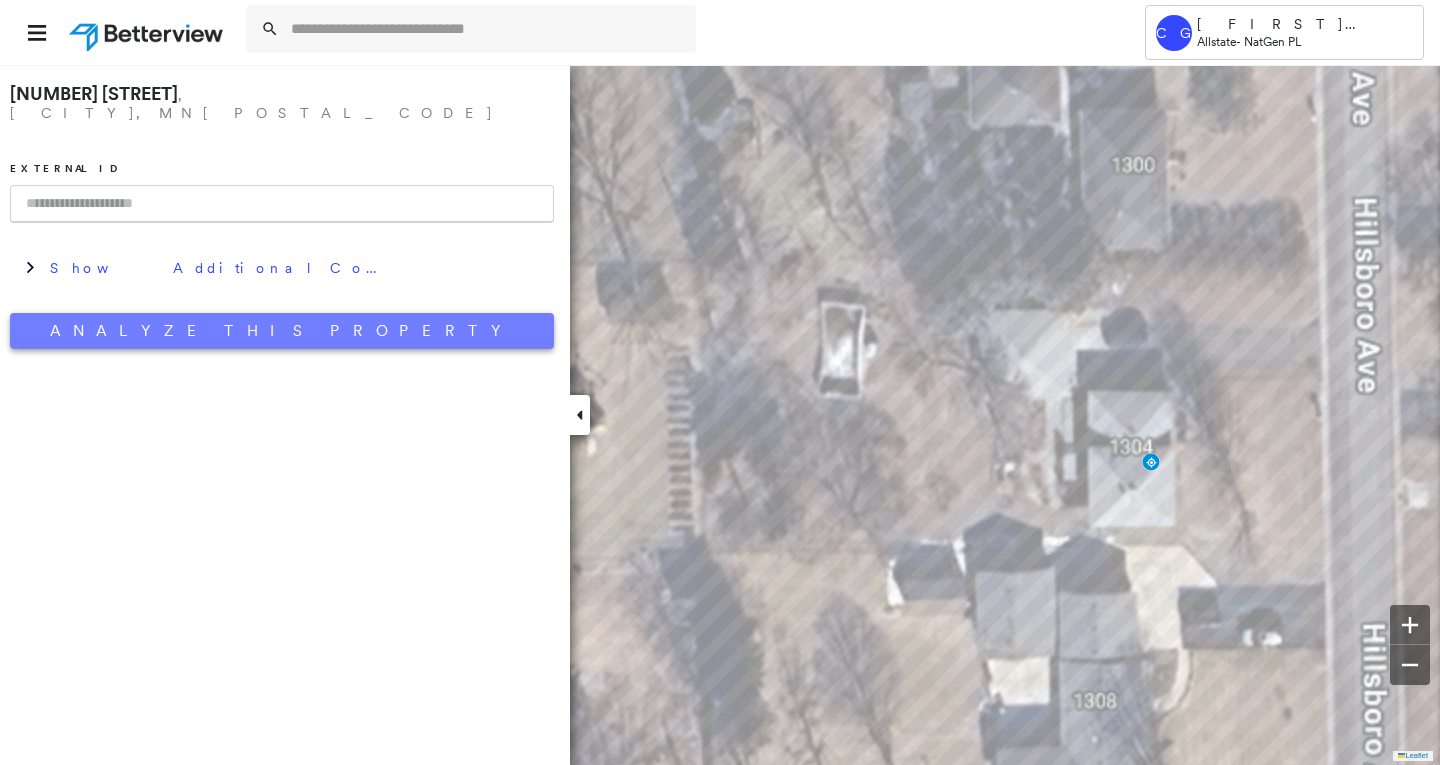 click on "Analyze This Property" at bounding box center (282, 331) 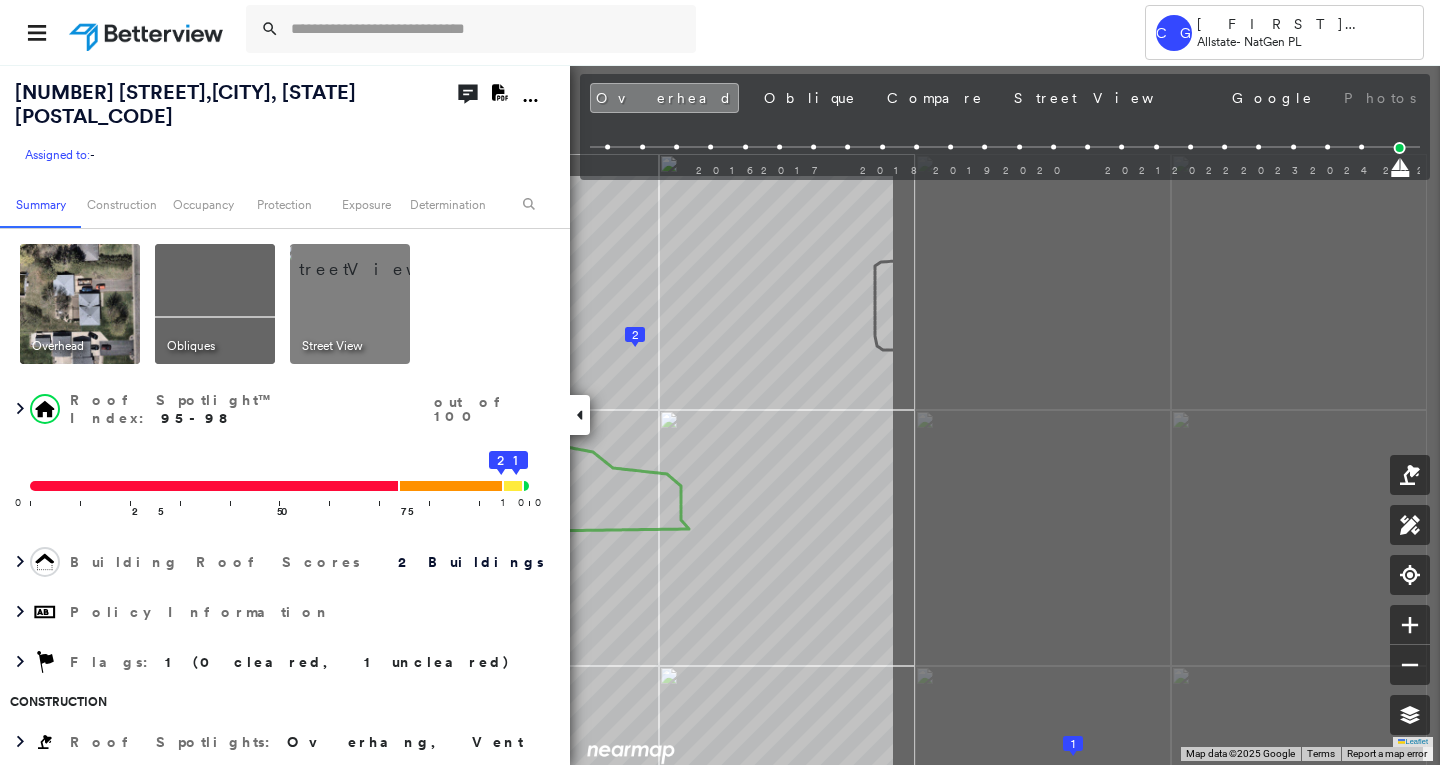 click on "[NUMBER] [STREET] , [CITY], [STATE] [POSTAL_CODE] Assigned to: - Assigned to: - Assigned to: - Open Comments Download PDF Report Summary Construction Occupancy Protection Exposure Determination Overhead Obliques Street View Roof Spotlight™ Index : 95-98 out of 100 0 100 25 50 75 2 1 Building Roof Scores 2 Buildings Policy Information Flags : 1 (0 cleared, 1 uncleared) Construction Roof Spotlights : Overhang, Vent Property Features : Car, Pool, Dumpster Roof Size & Shape : 2 buildings Occupancy Place Detail Protection Exposure Determination Flags : 1 (0 cleared, 1 uncleared) Uncleared Flags (1) Cleared Flags (0) Low Low Priority Roof Score Flagged [DATE] Clear Action Taken New Entry History Quote/New Business Terms & Conditions Added ACV Endorsement Added Cosmetic Endorsement Inspection/Loss Control Report Information Added to Inspection Survey Onsite Inspection Ordered Determined No Inspection Needed General Used Report to Further Agent/Insured Discussion Reject/Decline - New Business Save Renewal Save" at bounding box center (720, 414) 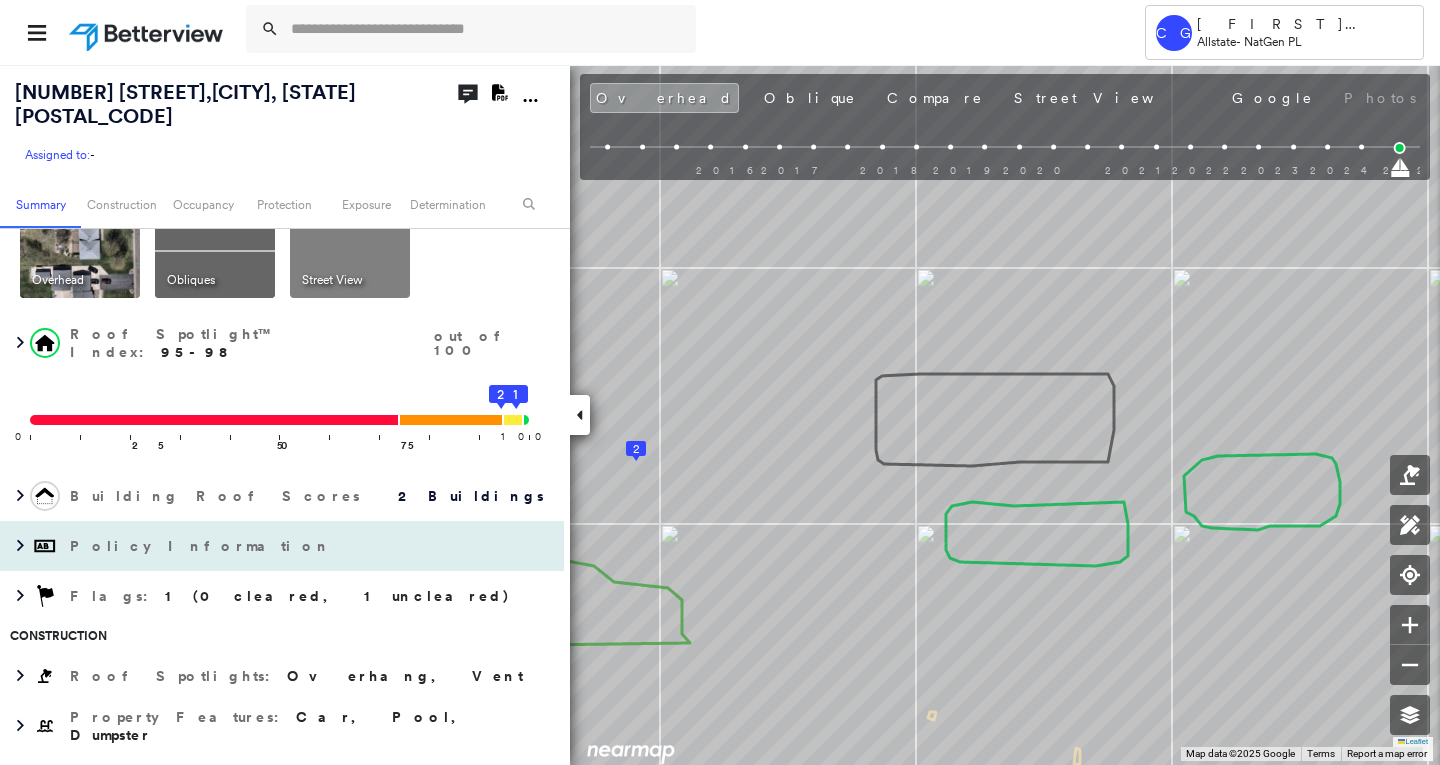 scroll, scrollTop: 100, scrollLeft: 0, axis: vertical 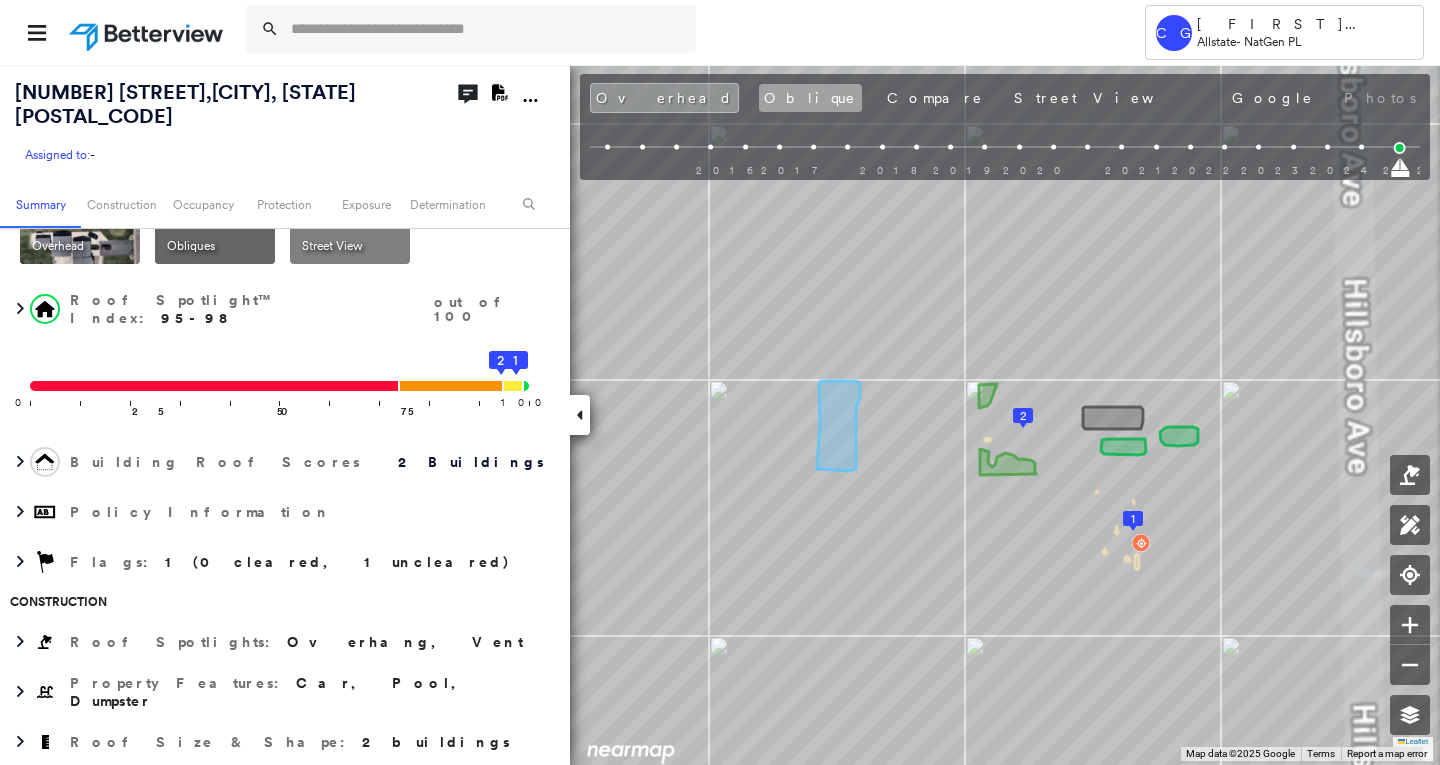 click on "Oblique" at bounding box center (810, 98) 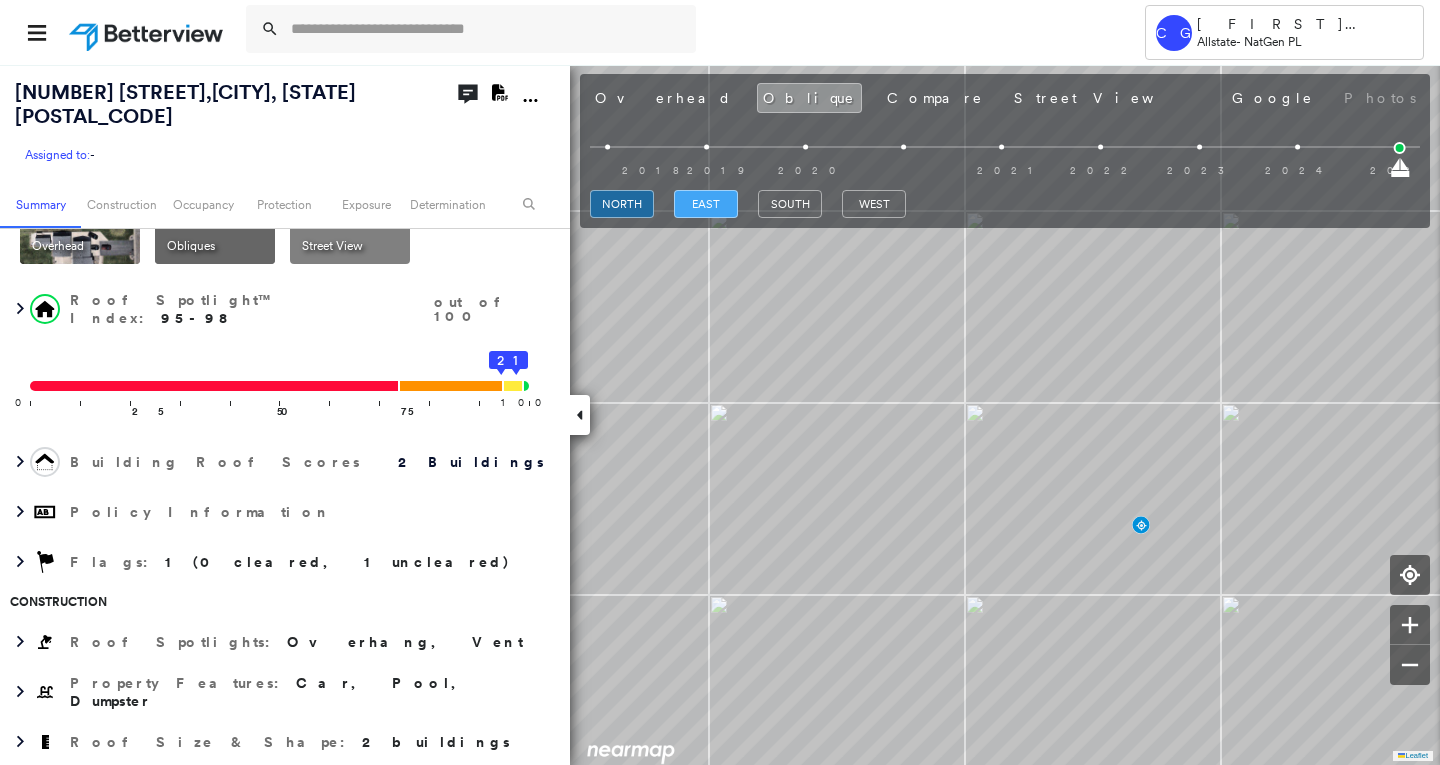 click on "east" at bounding box center (706, 204) 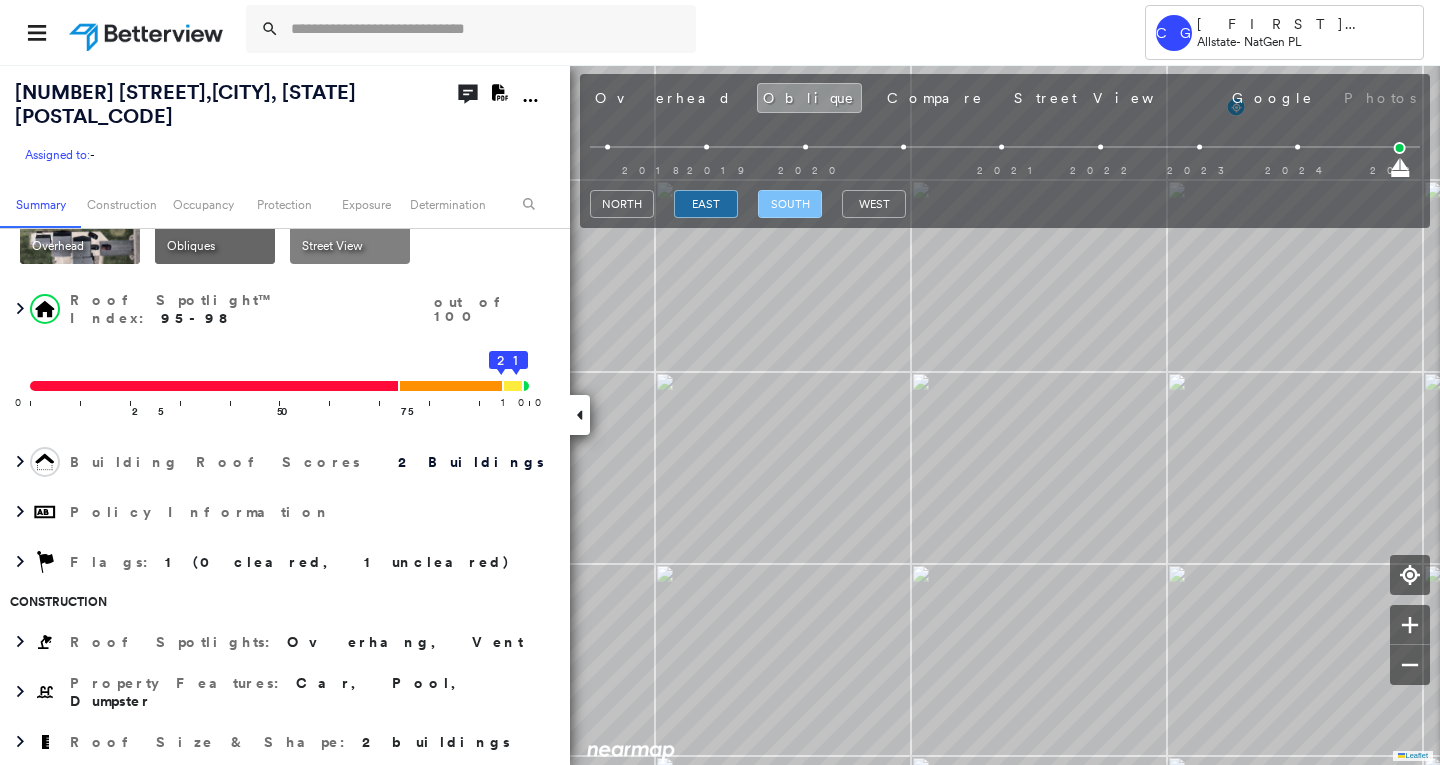click on "south" at bounding box center (790, 204) 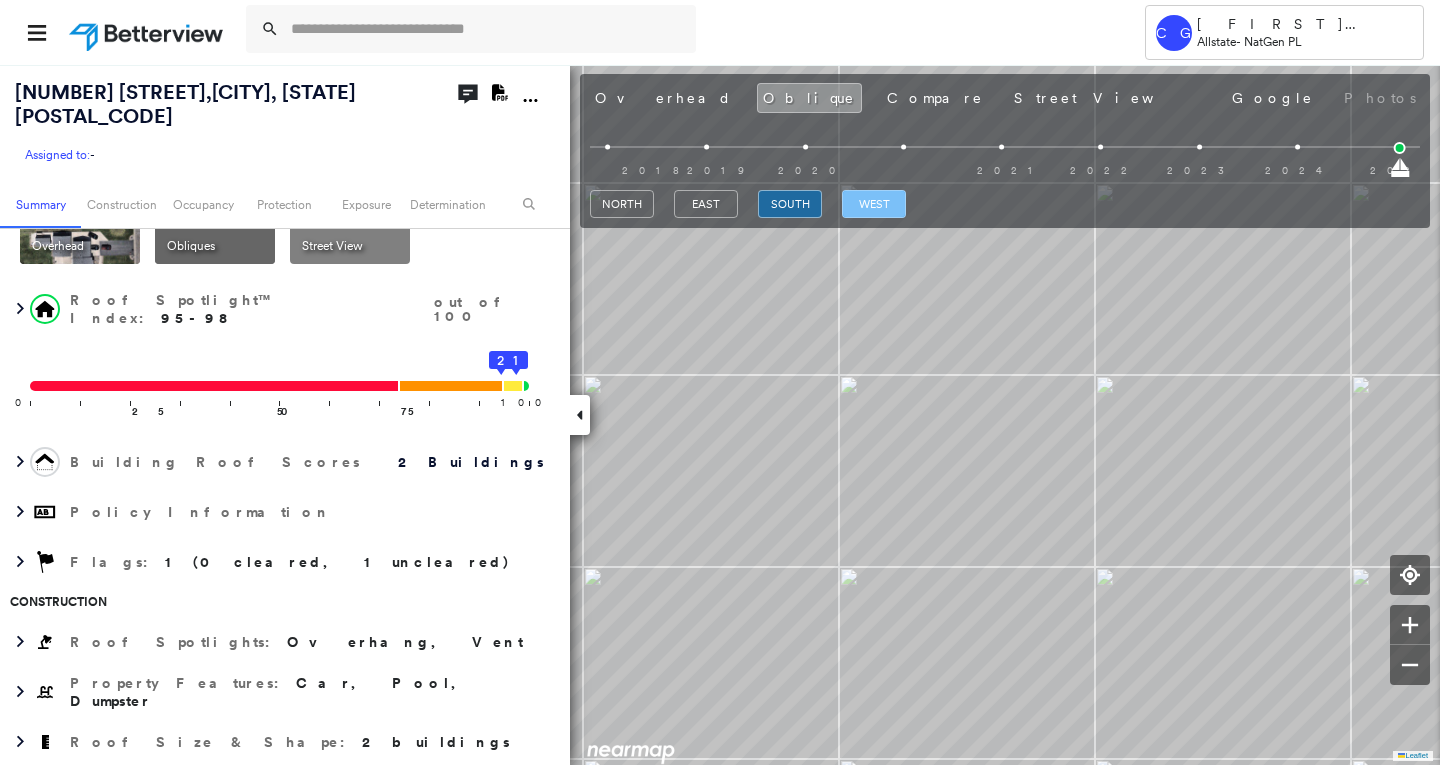click on "west" at bounding box center [874, 204] 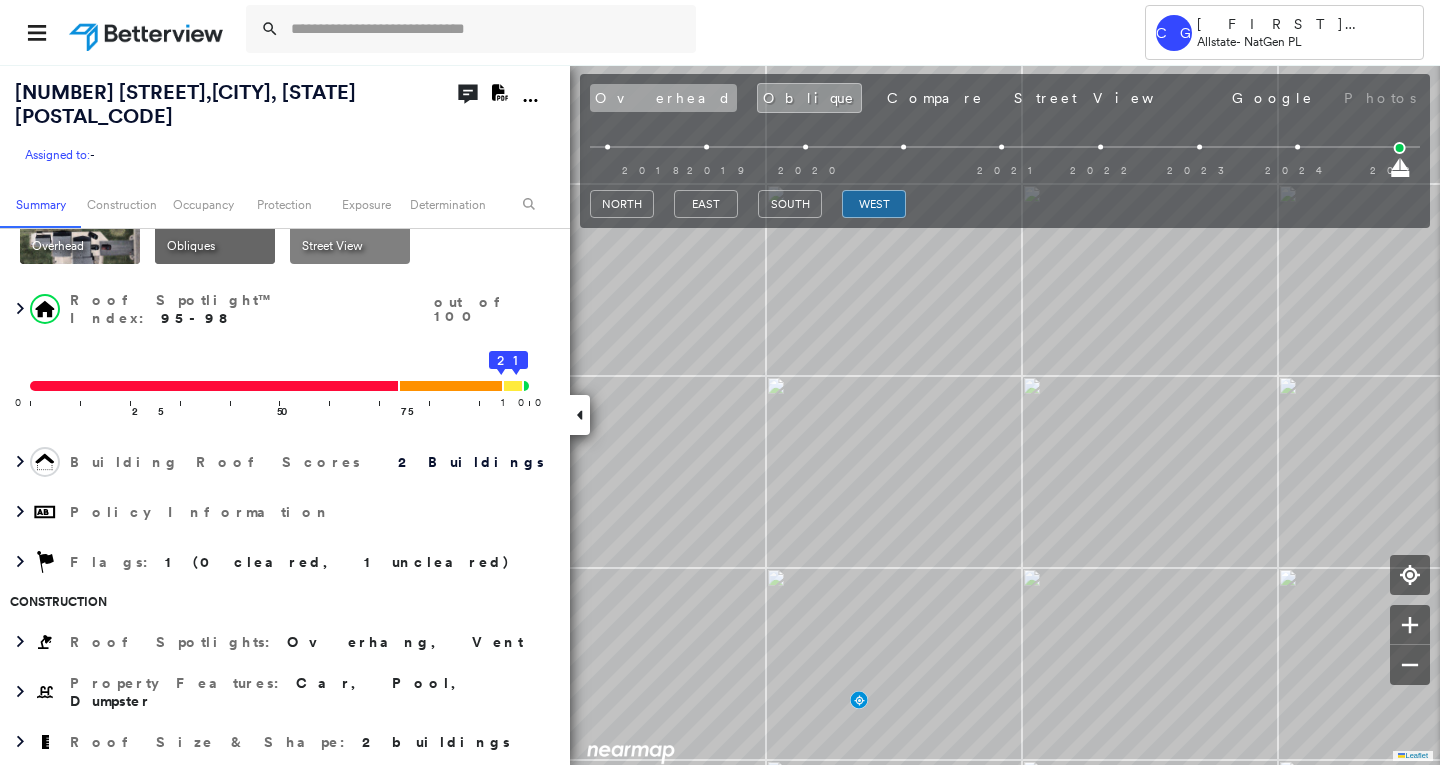 click on "Overhead" at bounding box center (663, 98) 